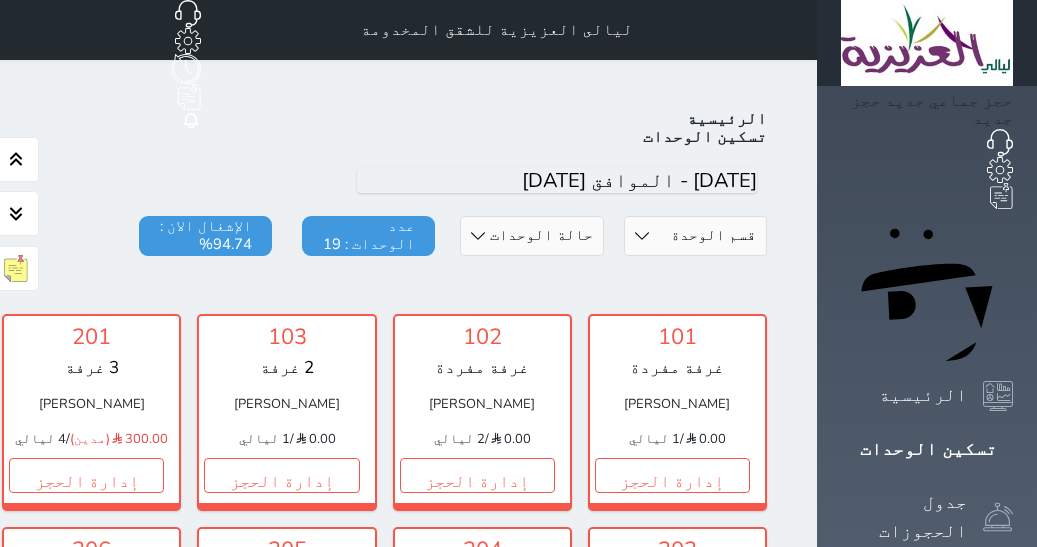 scroll, scrollTop: 0, scrollLeft: 0, axis: both 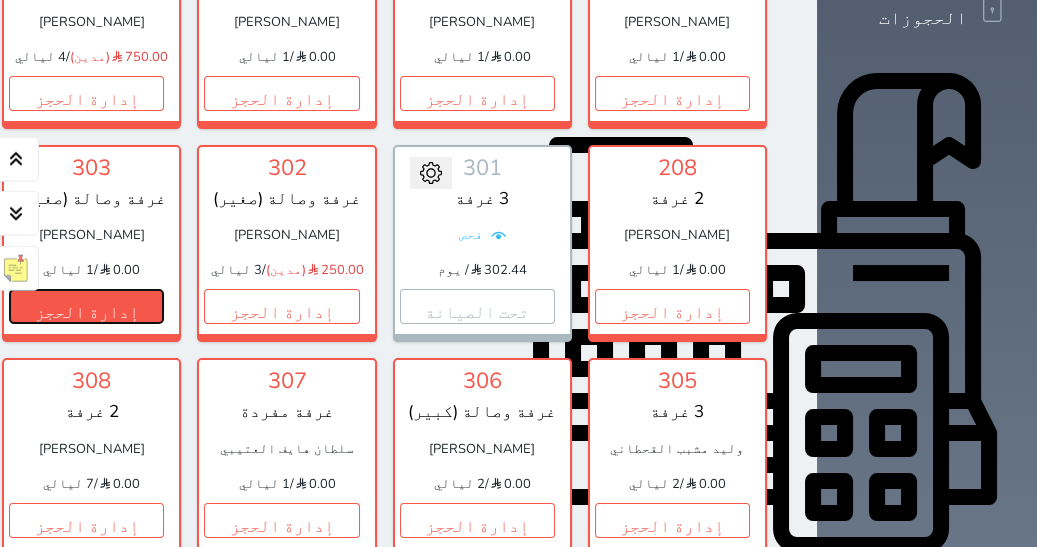 click on "إدارة الحجز" at bounding box center [86, 306] 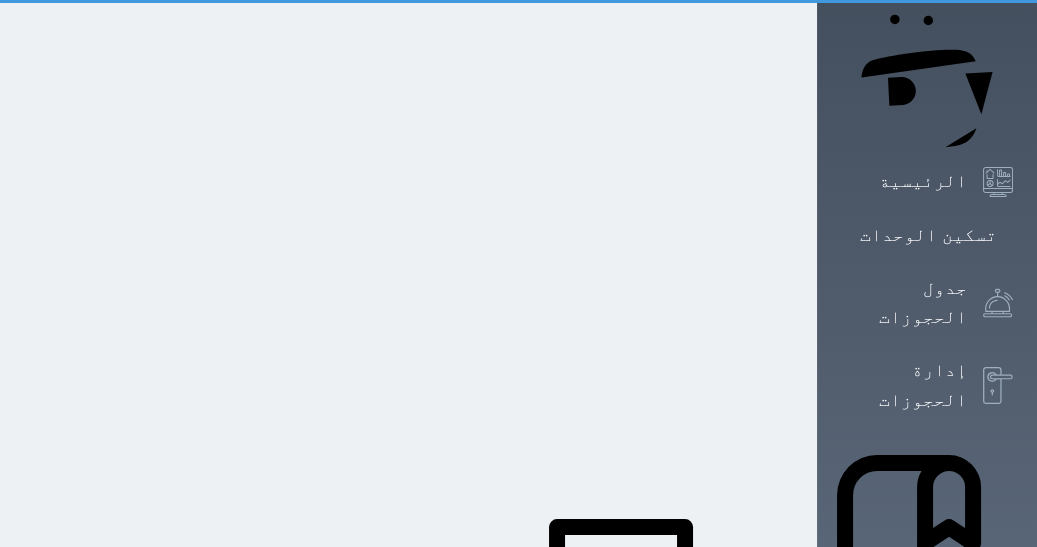scroll, scrollTop: 0, scrollLeft: 0, axis: both 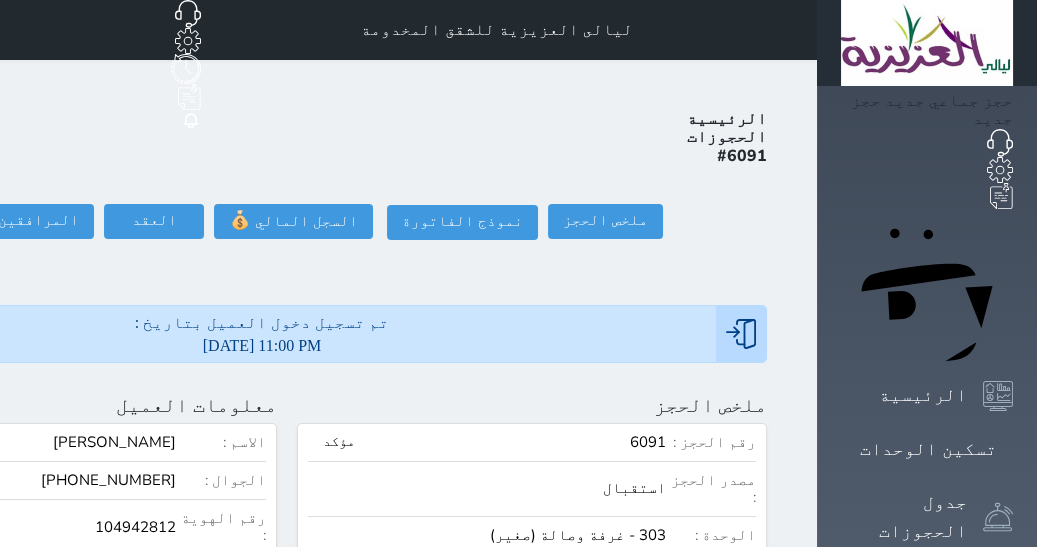 click on "Your browser does not support the audio element.
حجز جماعي جديد   حجز جديد             الرئيسية     تسكين الوحدات     جدول الحجوزات     إدارة الحجوزات     POS     الإدارة المالية     العملاء     تقييمات العملاء     الوحدات     الخدمات     التقارير     الإعدادات                                 المدفوعات الالكترونية     الدعم الفني
ليالى العزيزية للشقق المخدومة
حجز جماعي جديد   حجز جديد   غير مرتبط مع منصة زاتكا المرحلة الثانية   غير مرتبط مع شموس   مرتبط مع المنصة الوطنية للرصد السياحي             إشعار   الغرفة   النزيل   المصدر
Admin
الرئيسية   الحجوزات   #6091         ملخص الحجز" at bounding box center (518, 273) 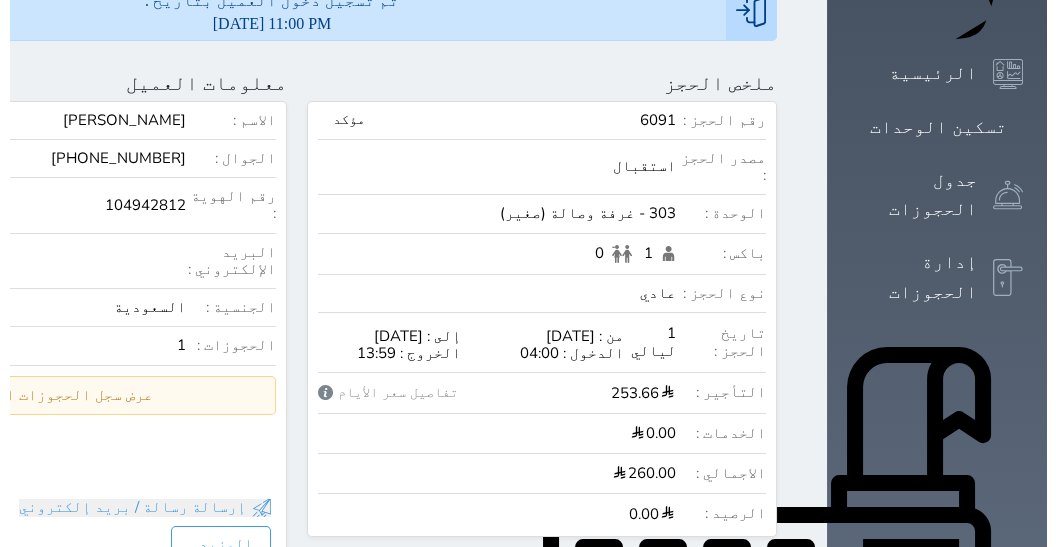 scroll, scrollTop: 71, scrollLeft: 0, axis: vertical 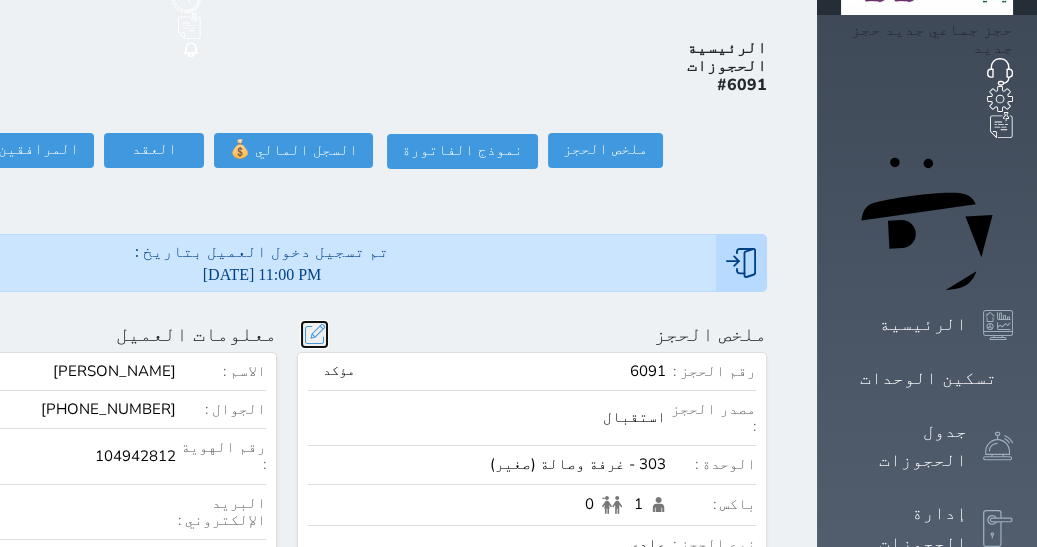 click at bounding box center (314, 334) 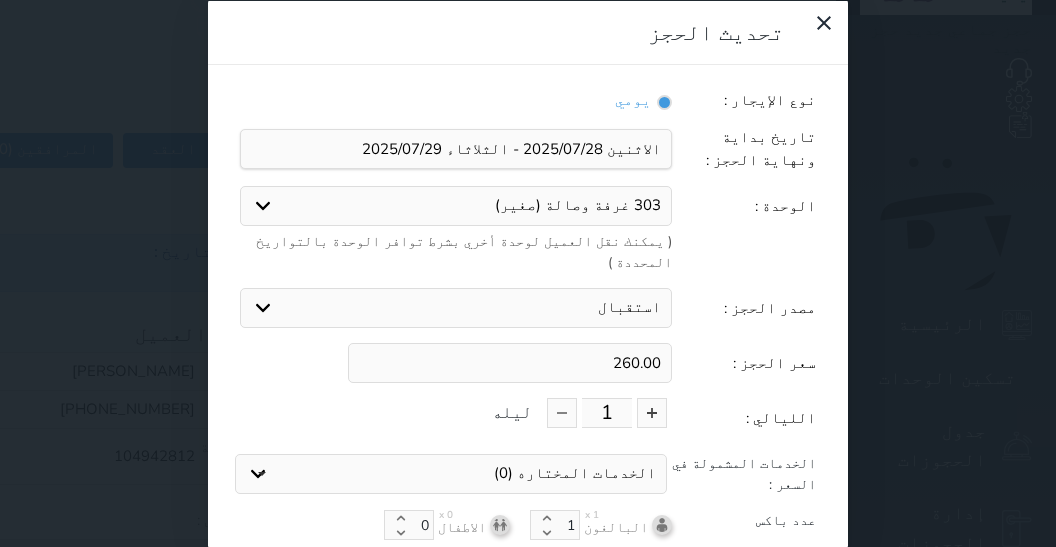 click on "1" at bounding box center (607, 413) 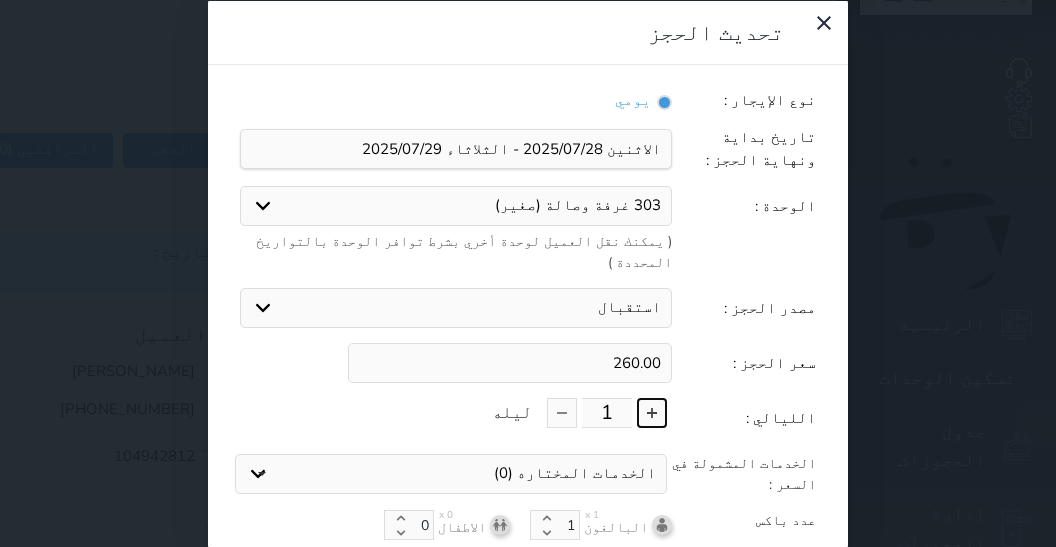 click at bounding box center [652, 413] 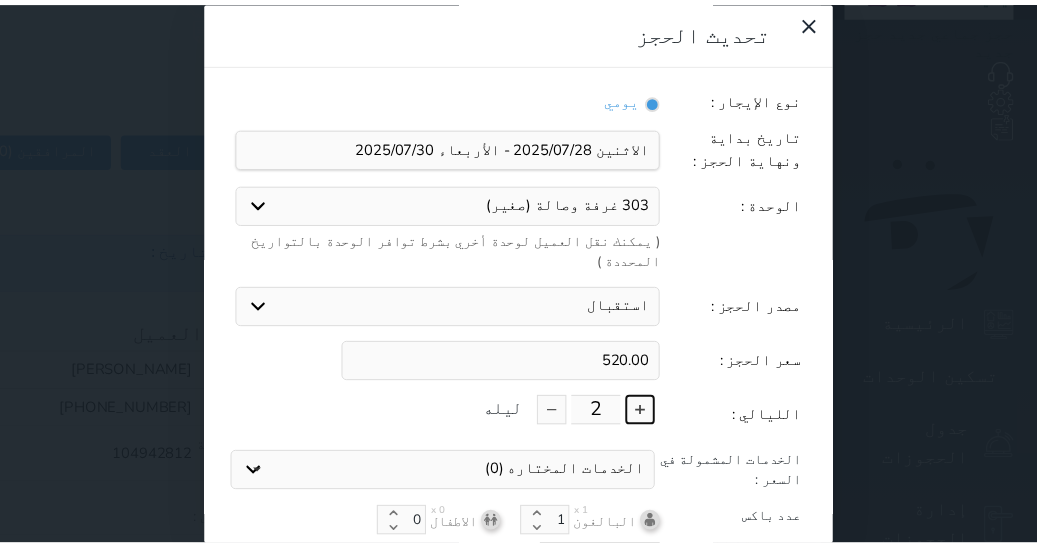 scroll, scrollTop: 47, scrollLeft: 0, axis: vertical 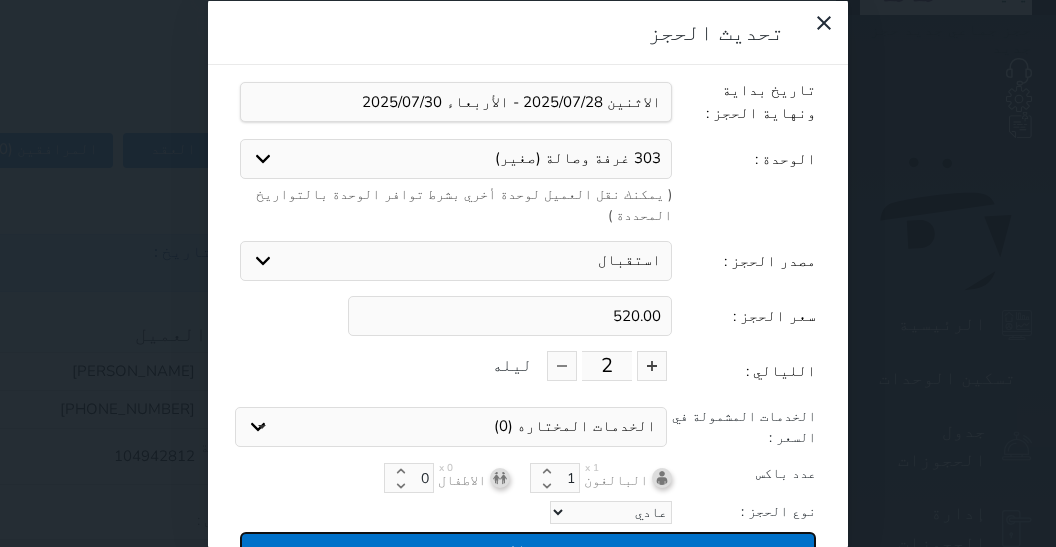 click on "تحديث الحجز" at bounding box center [528, 549] 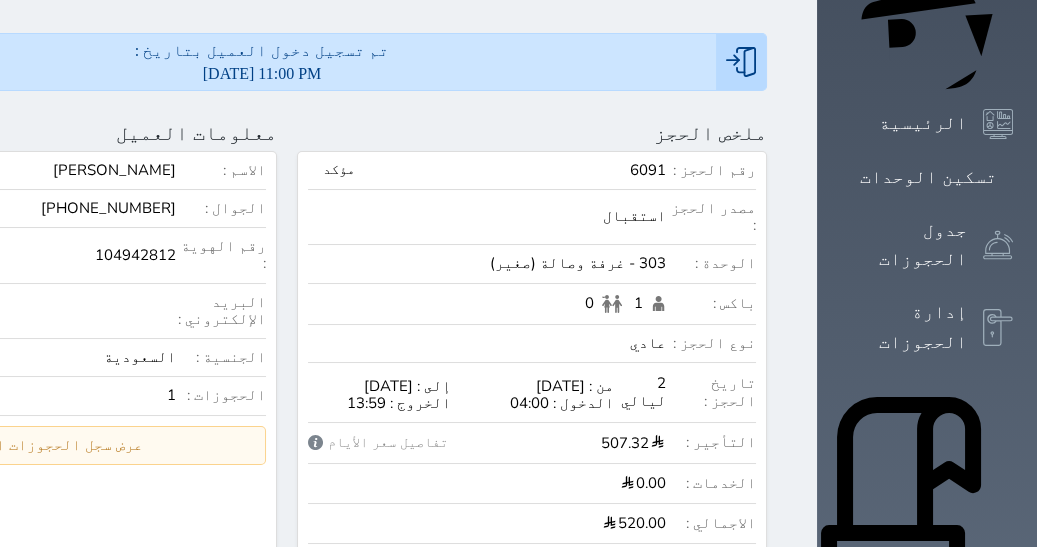 scroll, scrollTop: 189, scrollLeft: 0, axis: vertical 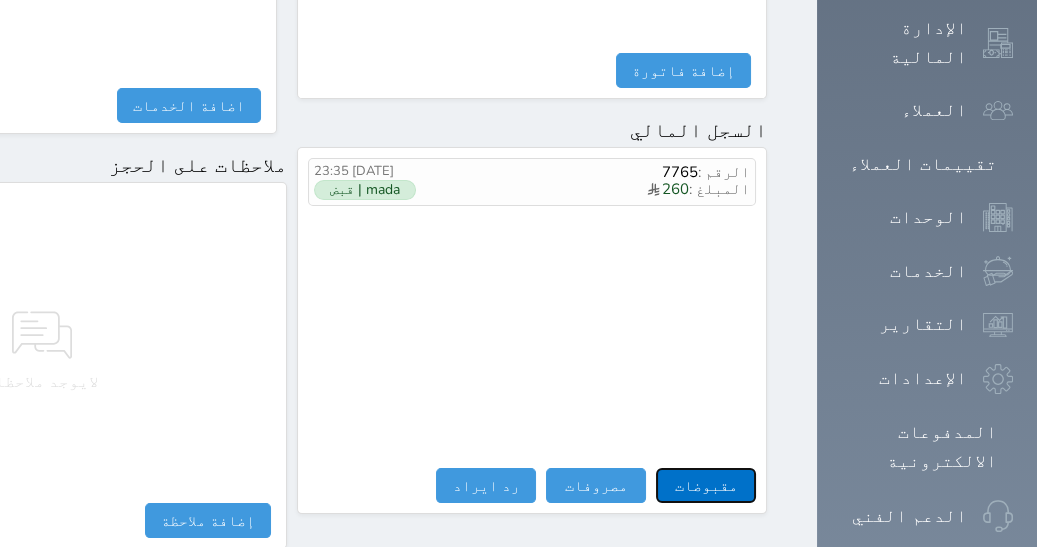 click on "مقبوضات" at bounding box center (706, 485) 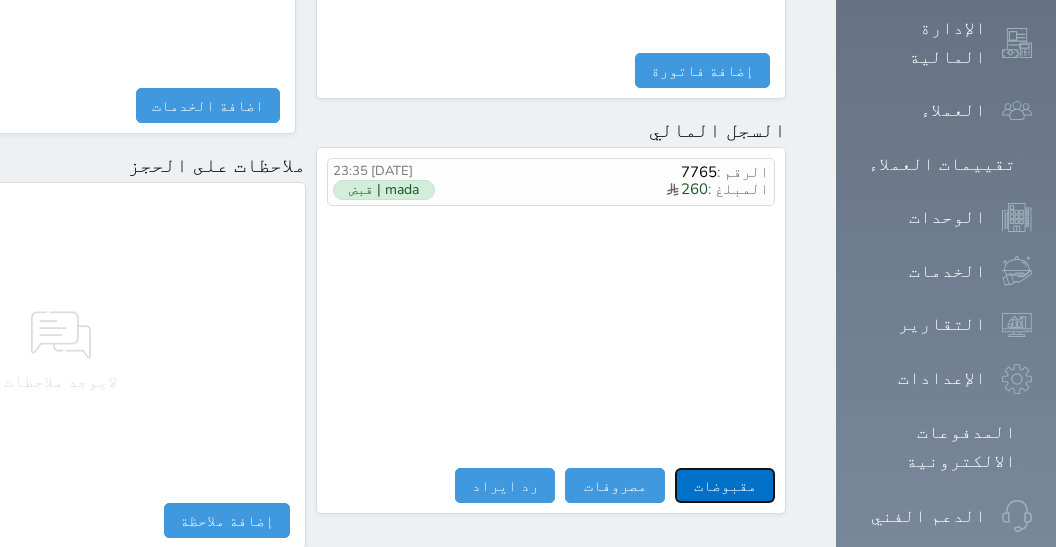 select 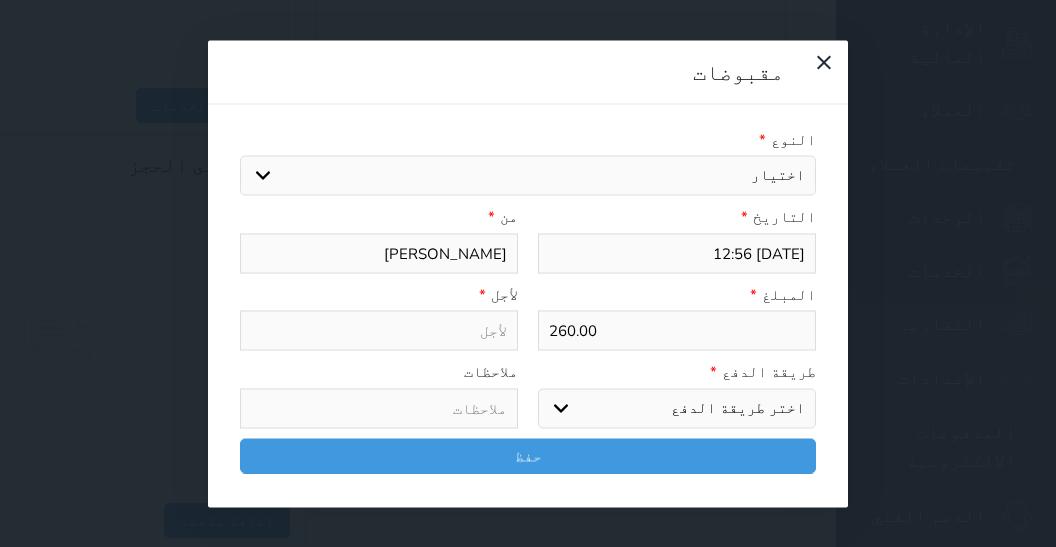 select 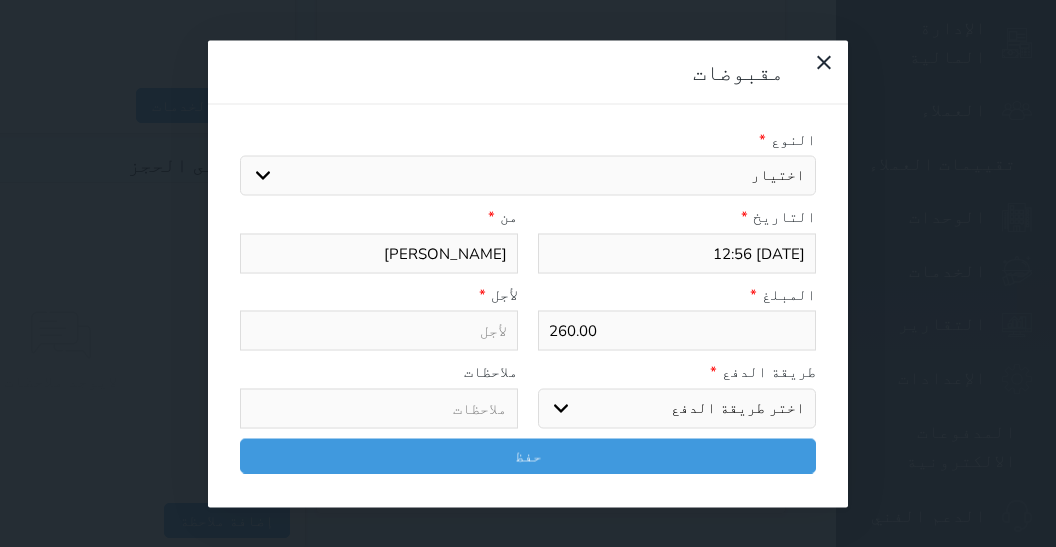 select 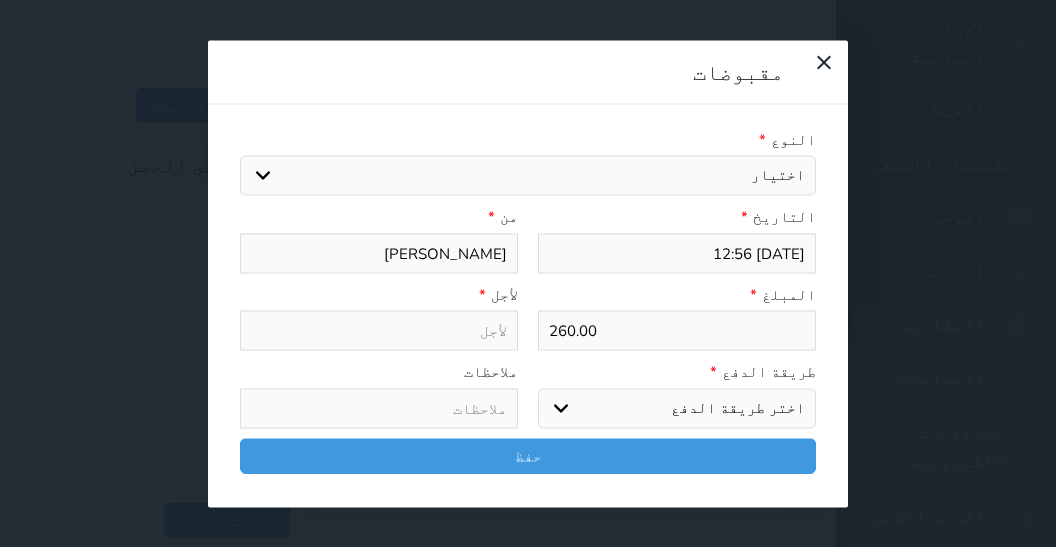 click on "اختيار   مقبوضات عامة قيمة إيجار فواتير تامين عربون لا ينطبق آخر مغسلة واي فاي - الإنترنت مواقف السيارات طعام الأغذية والمشروبات مشروبات المشروبات الباردة المشروبات الساخنة الإفطار غداء عشاء مخبز و كعك حمام سباحة الصالة الرياضية سبا و خدمات الجمال اختيار وإسقاط (خدمات النقل) ميني بار كابل - تلفزيون سرير إضافي تصفيف الشعر التسوق خدمات الجولات السياحية المنظمة خدمات الدليل السياحي" at bounding box center (528, 176) 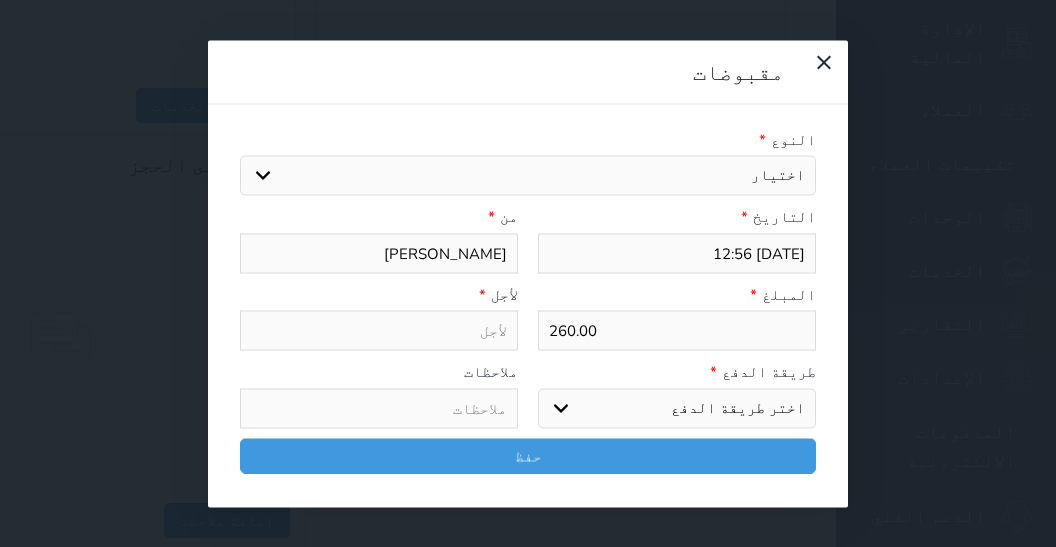 select on "2620" 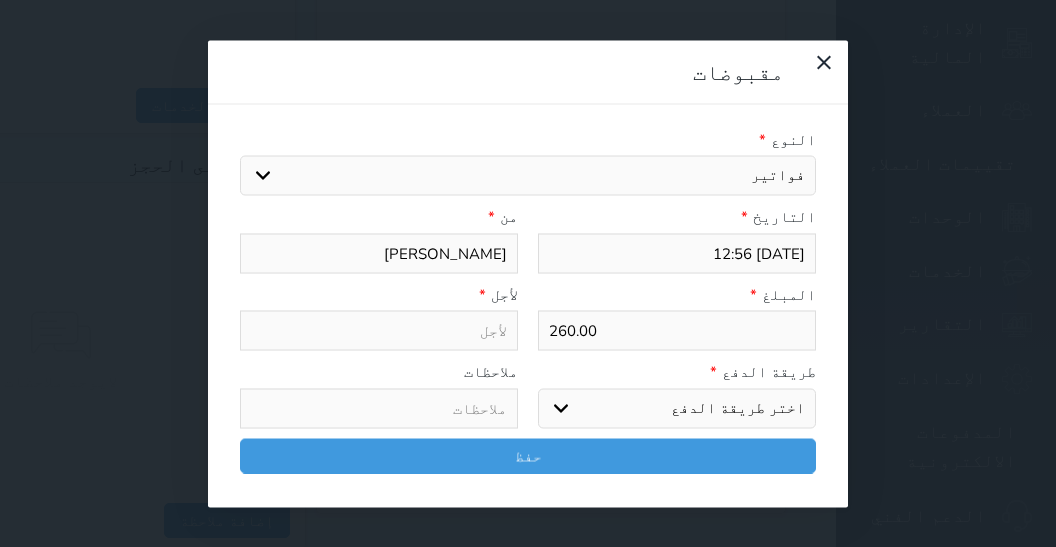 click on "فواتير" at bounding box center (0, 0) 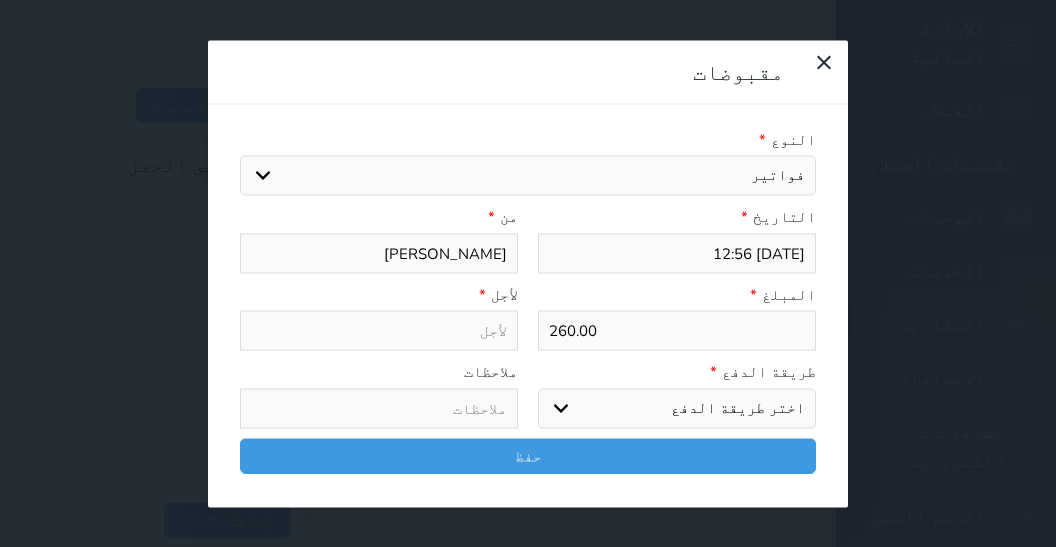 select 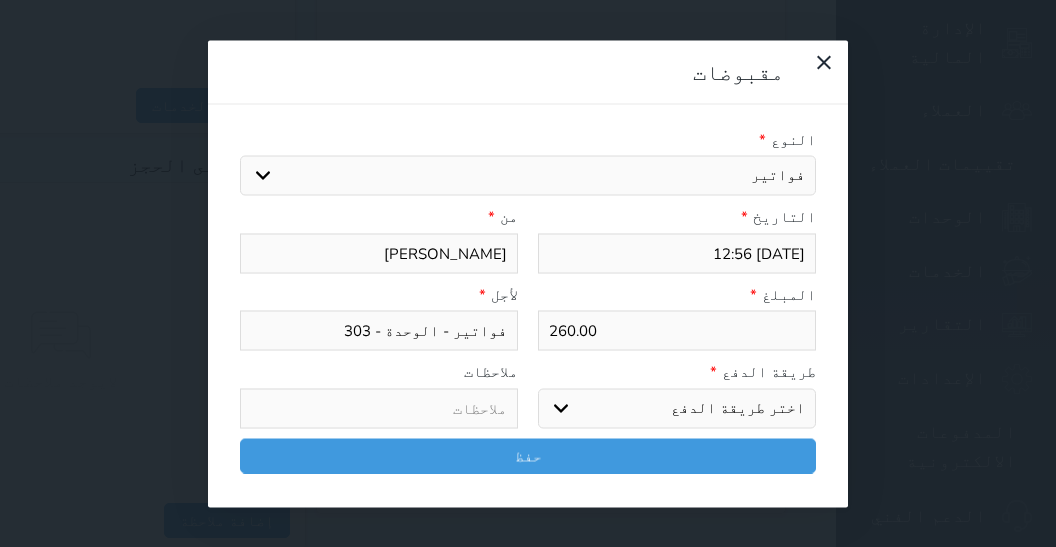 click on "اختر طريقة الدفع   دفع نقدى   تحويل بنكى   مدى   بطاقة ائتمان   آجل" at bounding box center (677, 408) 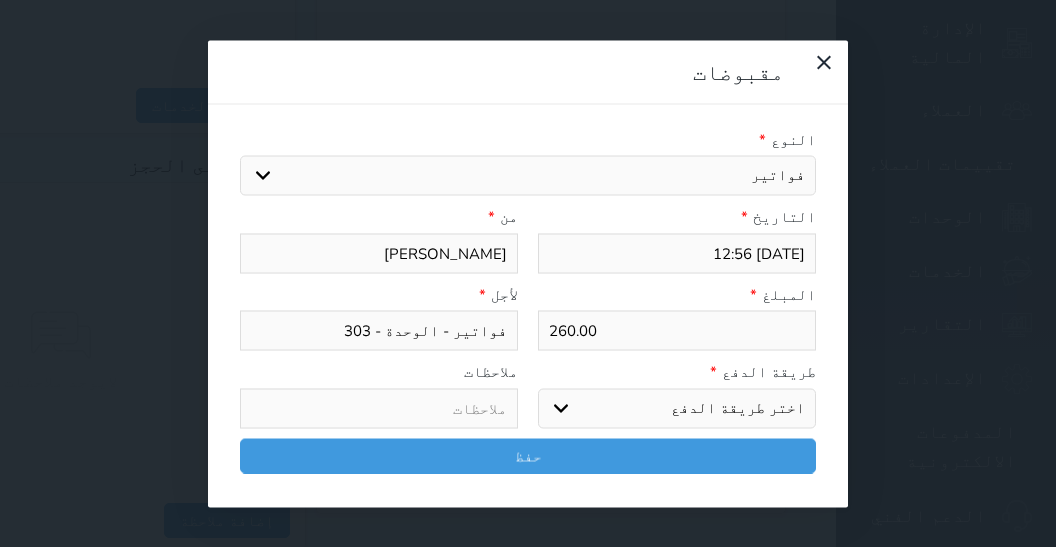 select on "credit" 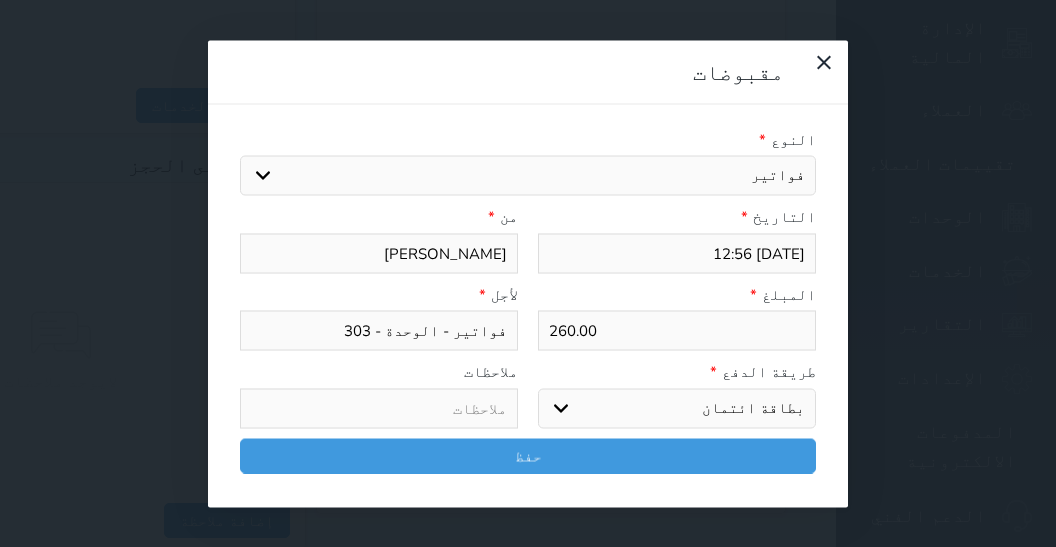 click on "بطاقة ائتمان" at bounding box center (0, 0) 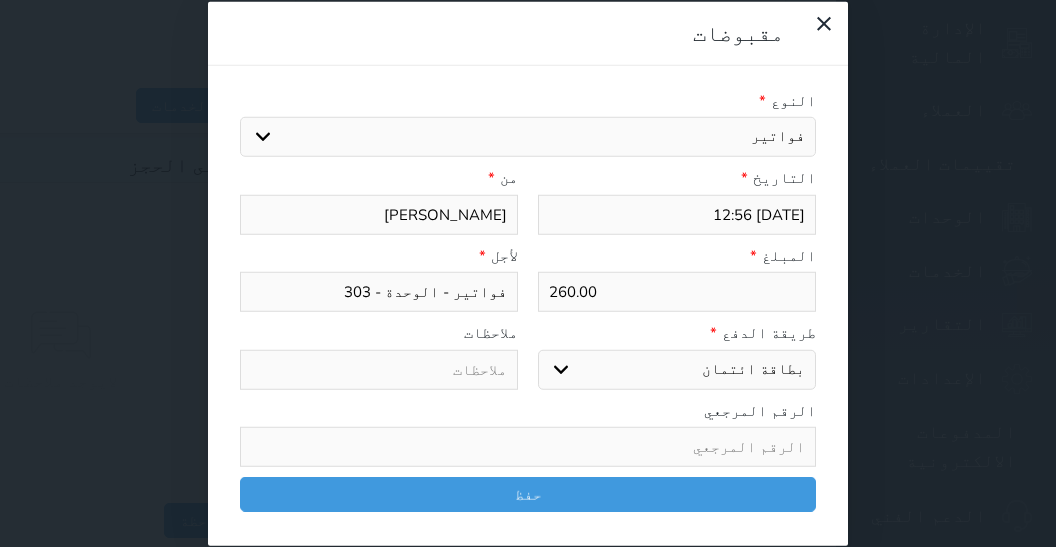 click on "260.00" at bounding box center [677, 292] 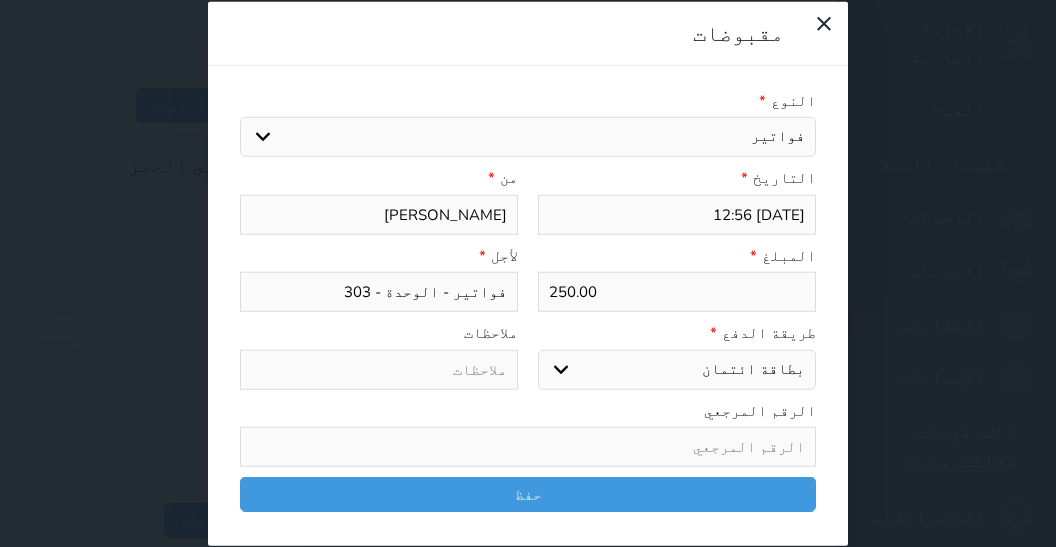 type on "250.00" 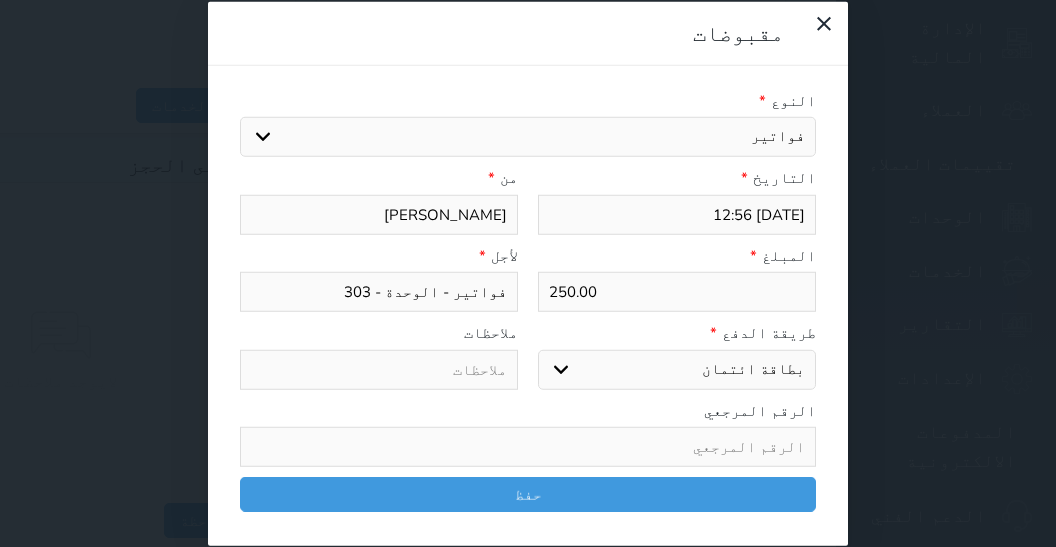 click on "اختر طريقة الدفع   دفع نقدى   تحويل بنكى   مدى   بطاقة ائتمان   آجل" at bounding box center (677, 369) 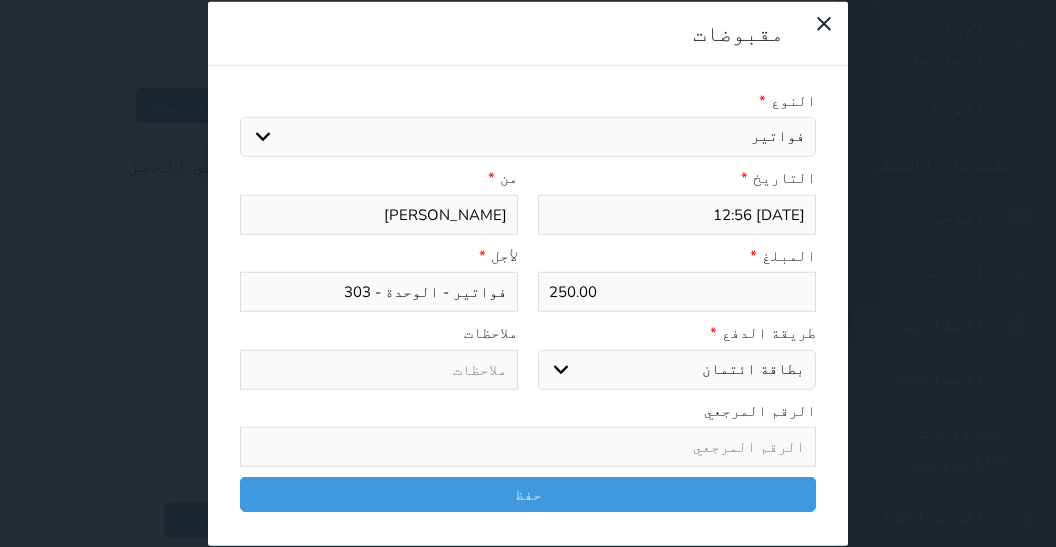 select on "mada" 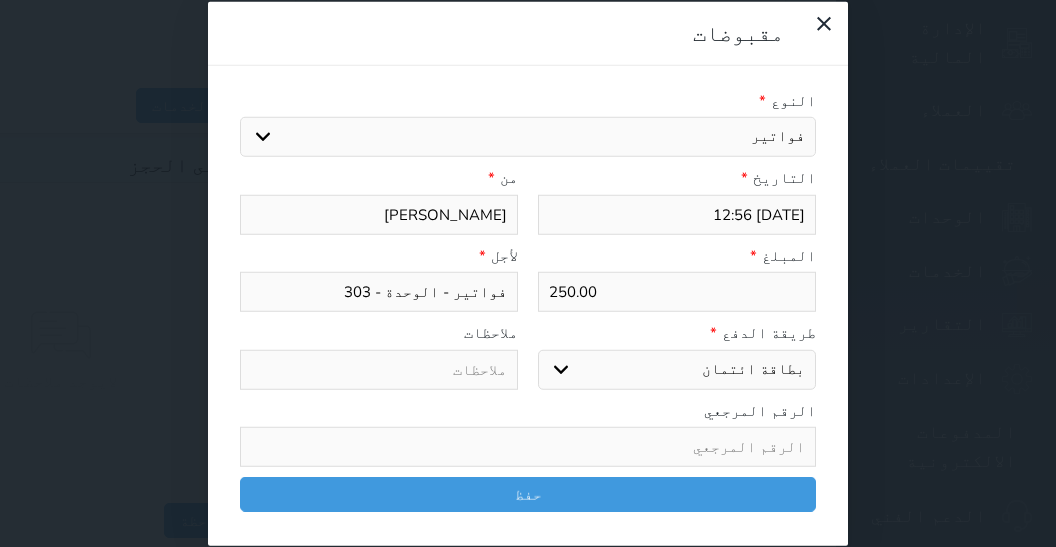 click on "مدى" at bounding box center (0, 0) 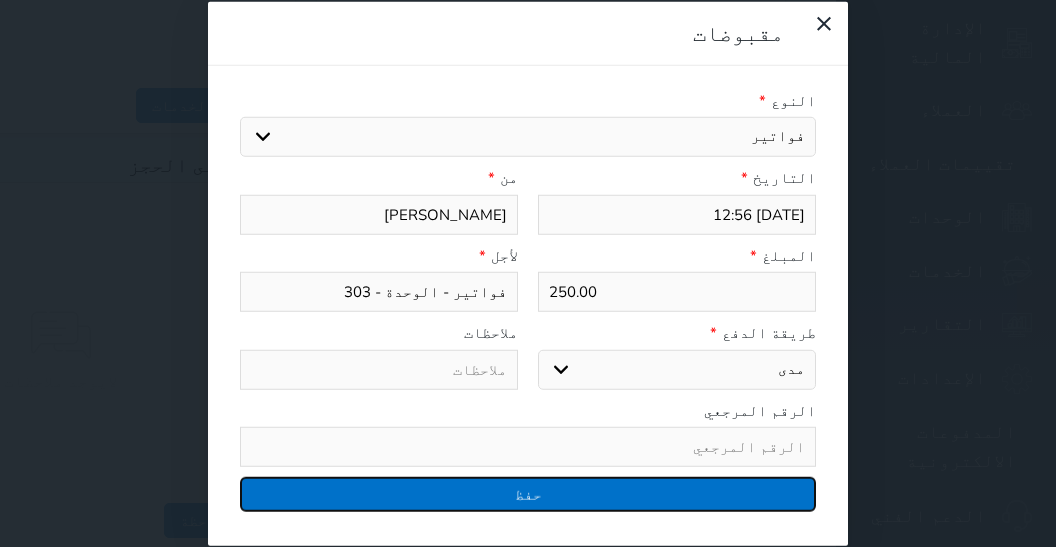 click on "حفظ" at bounding box center [528, 494] 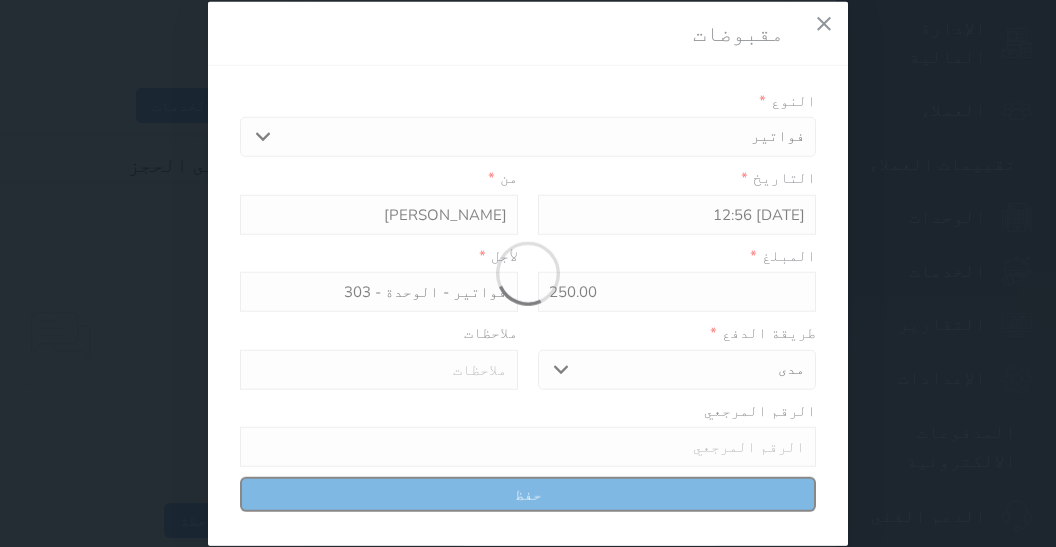 select 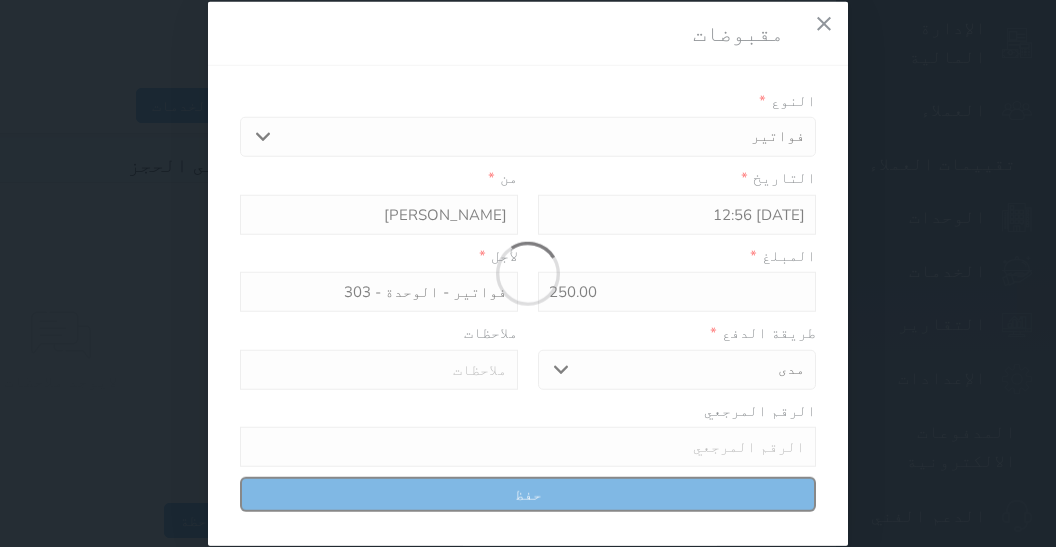type 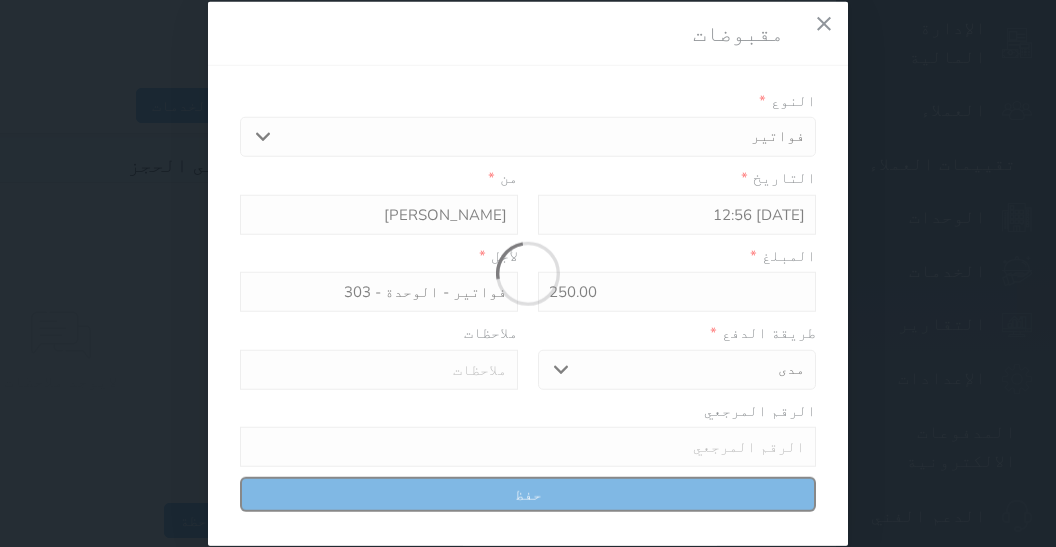 type on "0" 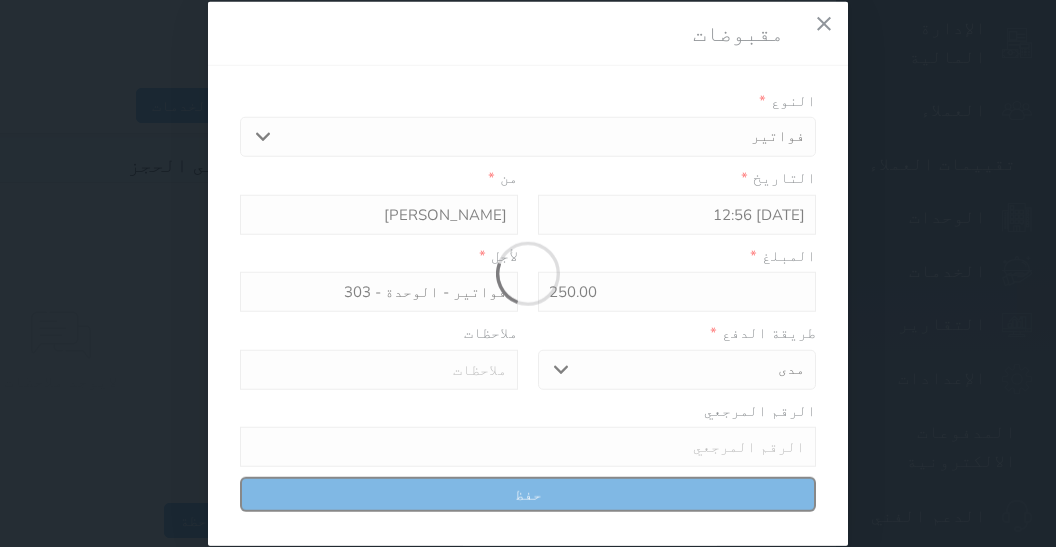 select 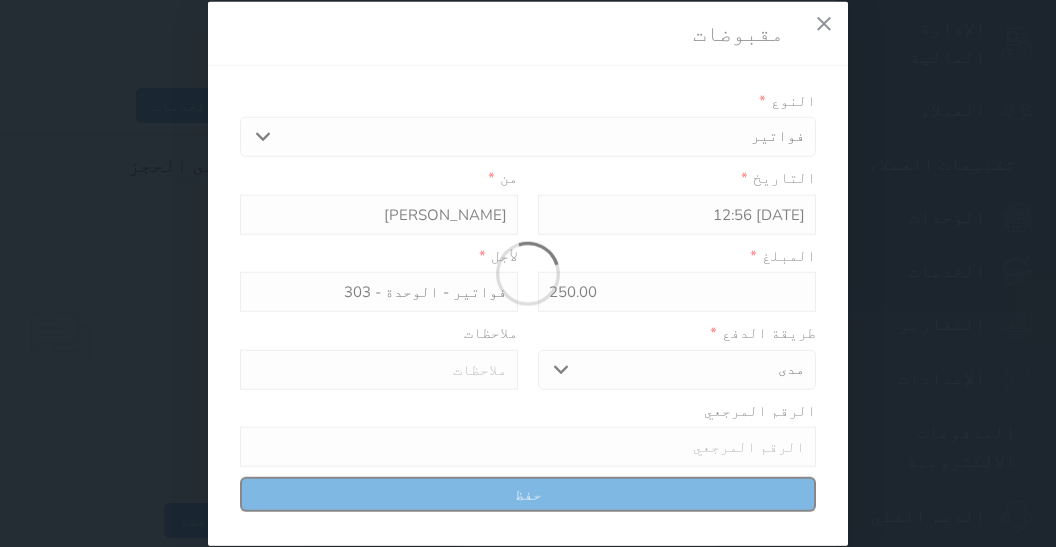 type on "0" 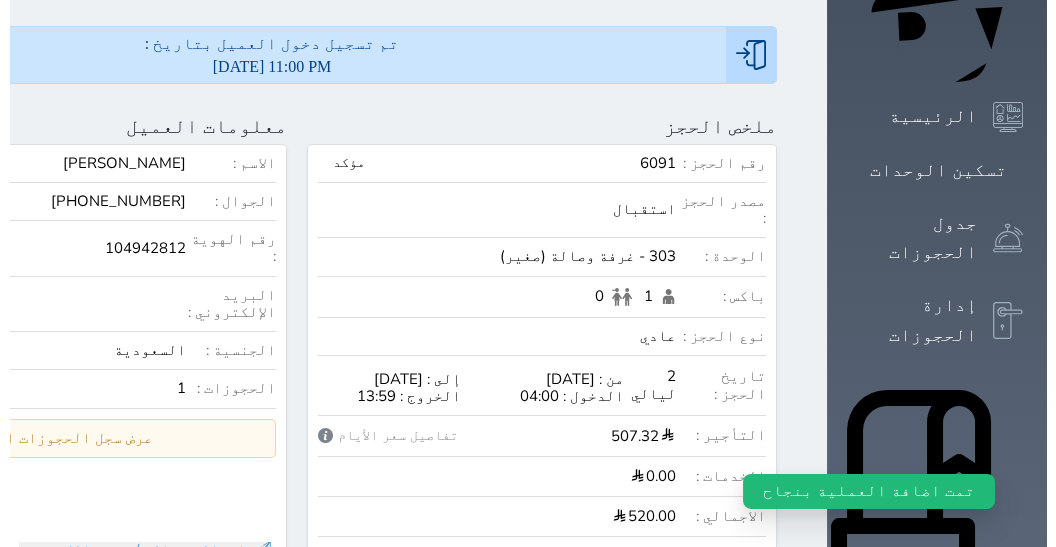 scroll, scrollTop: 241, scrollLeft: 0, axis: vertical 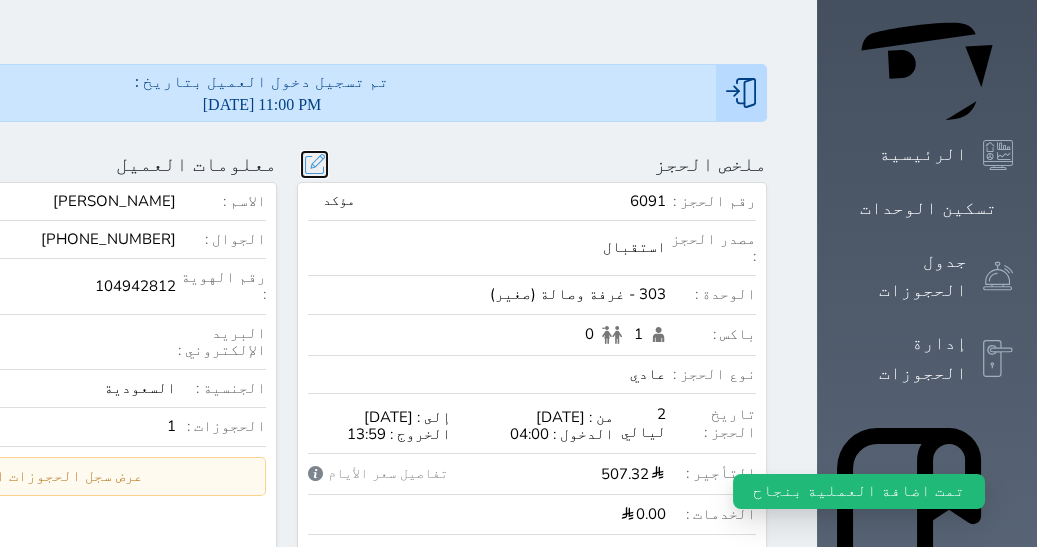 click at bounding box center (314, 164) 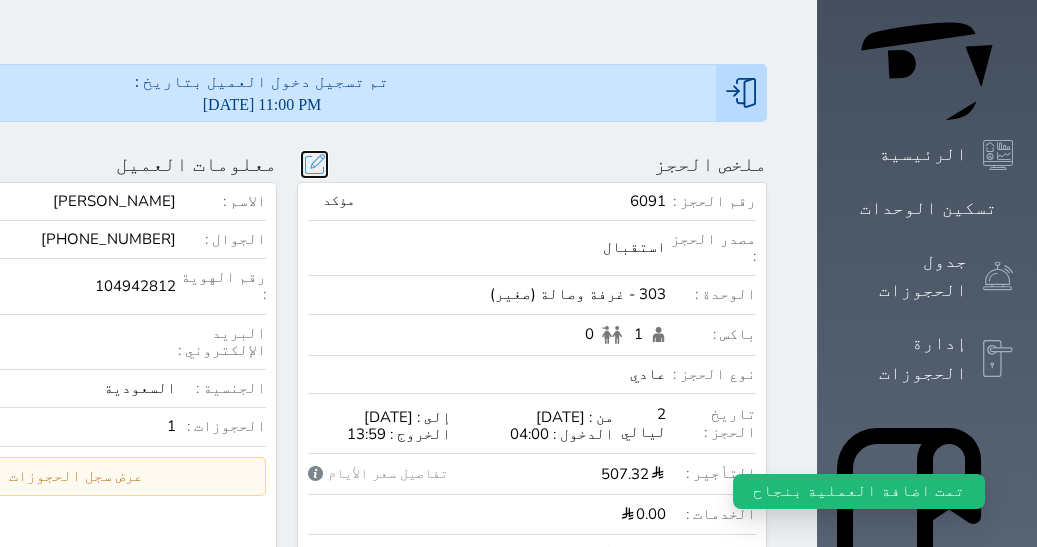 scroll, scrollTop: 46, scrollLeft: 0, axis: vertical 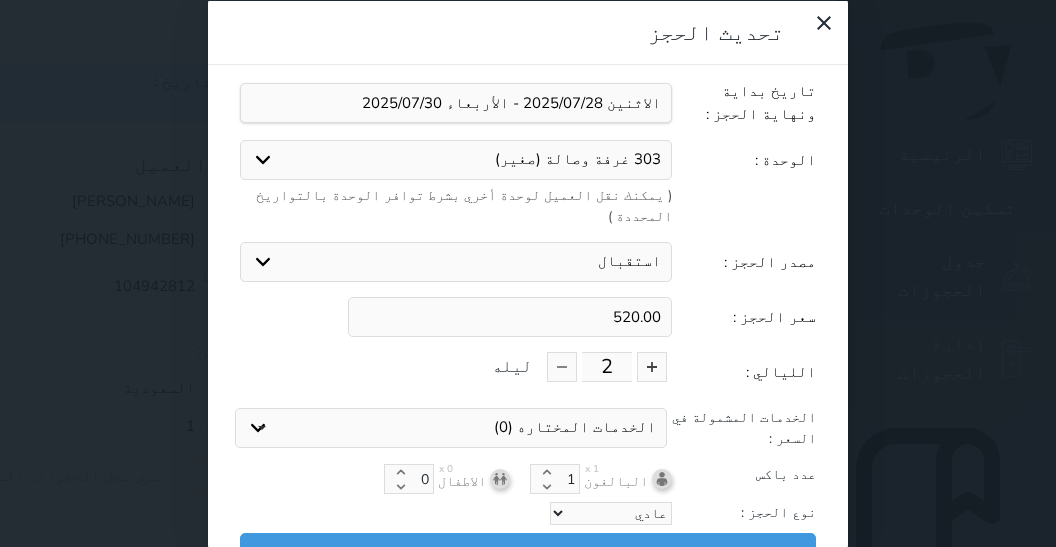 click on "520.00" at bounding box center (510, 317) 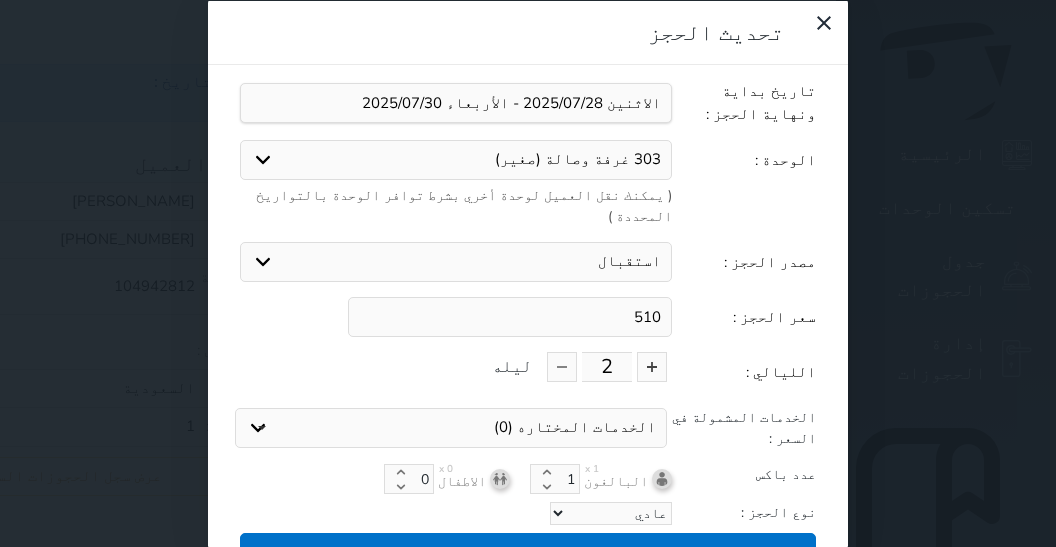 type on "510" 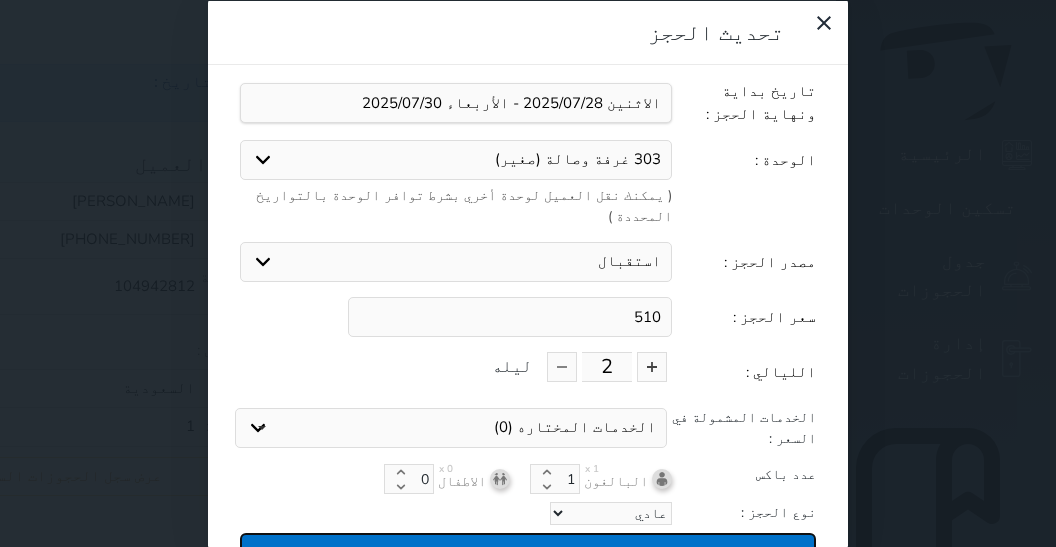 click on "تحديث الحجز" at bounding box center (528, 550) 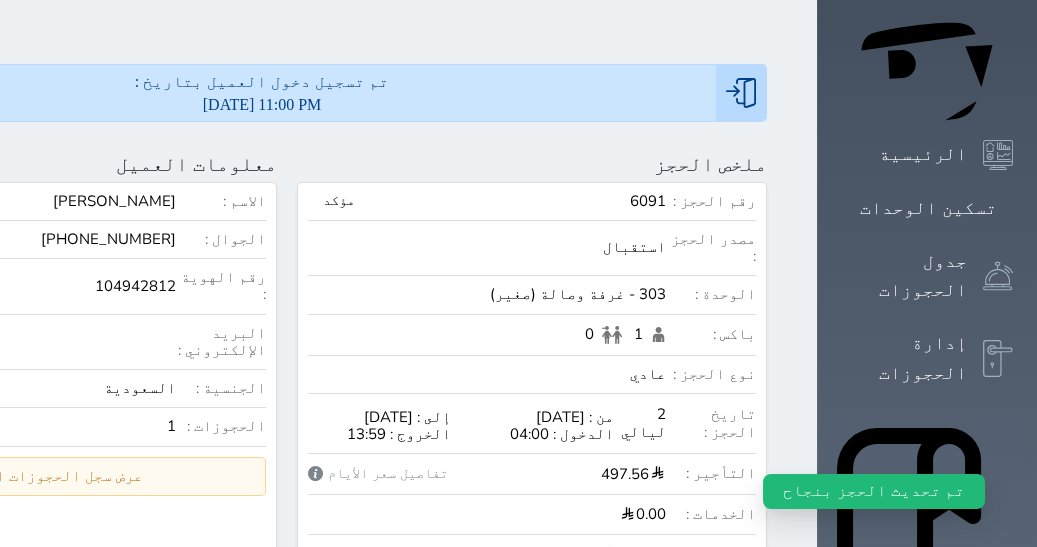 scroll, scrollTop: 0, scrollLeft: 0, axis: both 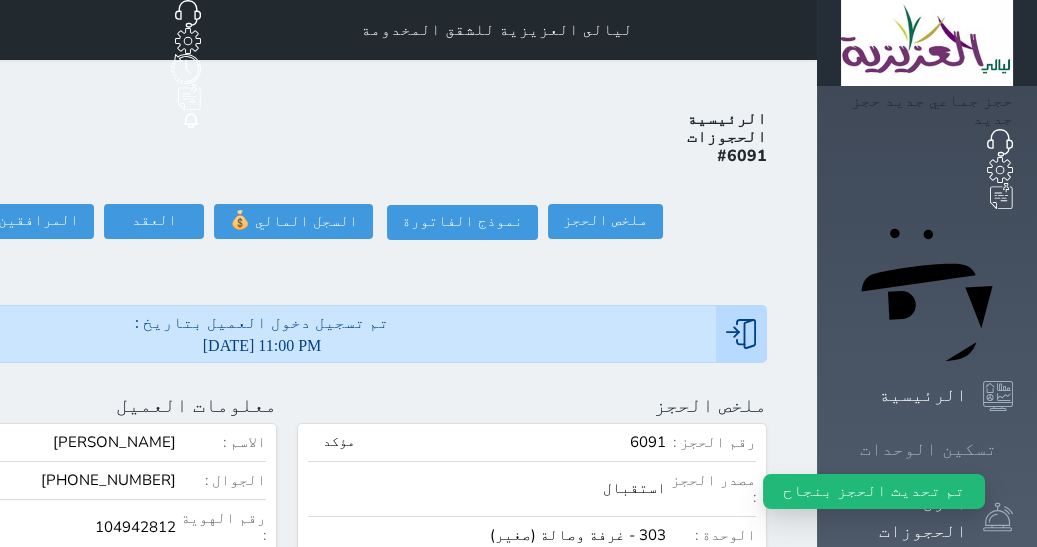 click on "تسكين الوحدات" at bounding box center [927, 449] 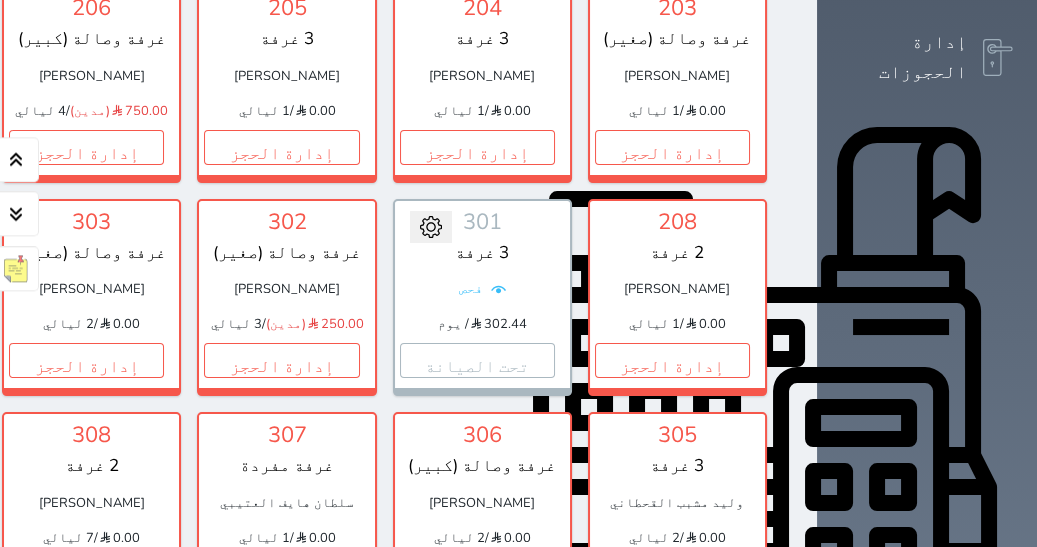 scroll, scrollTop: 539, scrollLeft: 0, axis: vertical 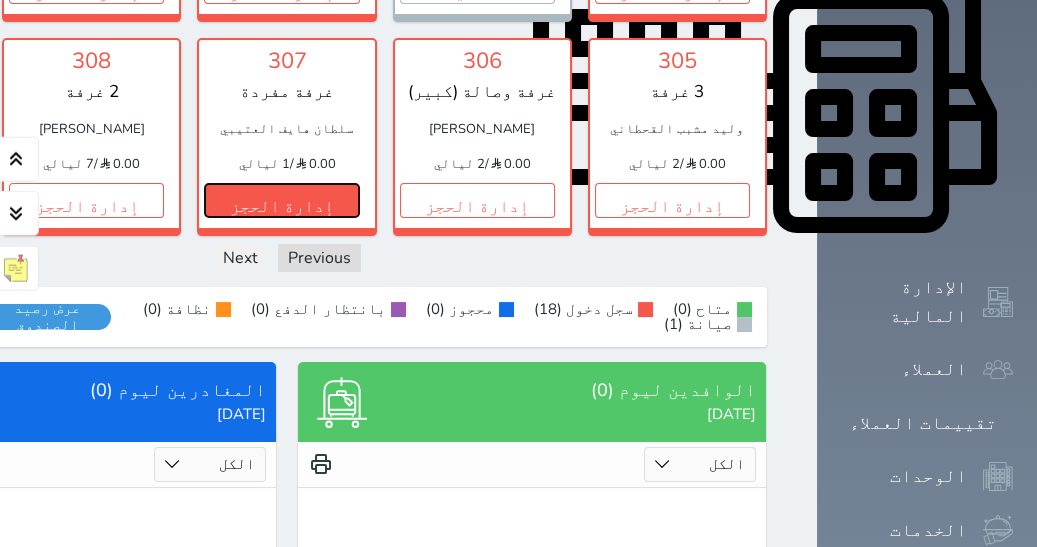 click on "إدارة الحجز" at bounding box center [281, 200] 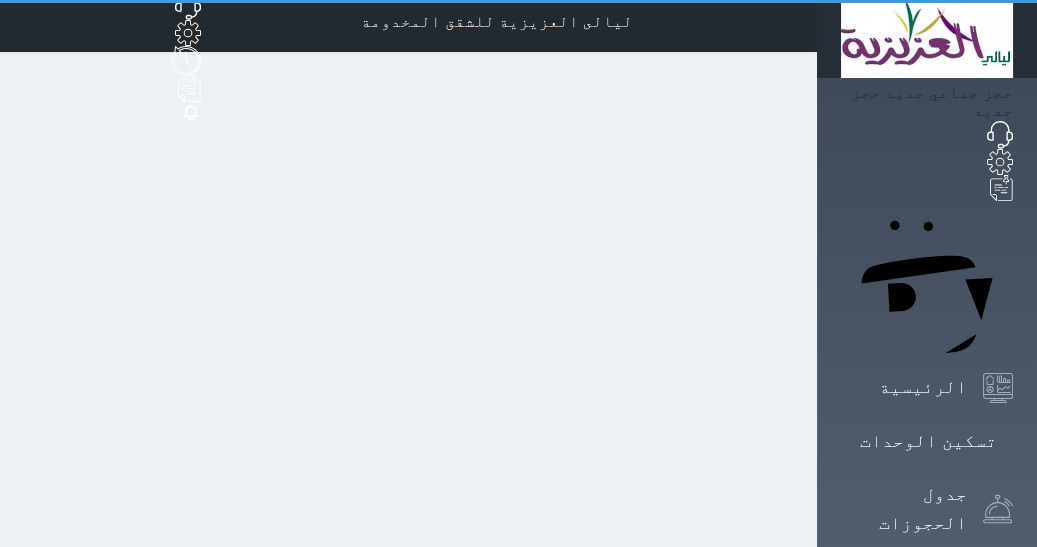 scroll, scrollTop: 0, scrollLeft: 0, axis: both 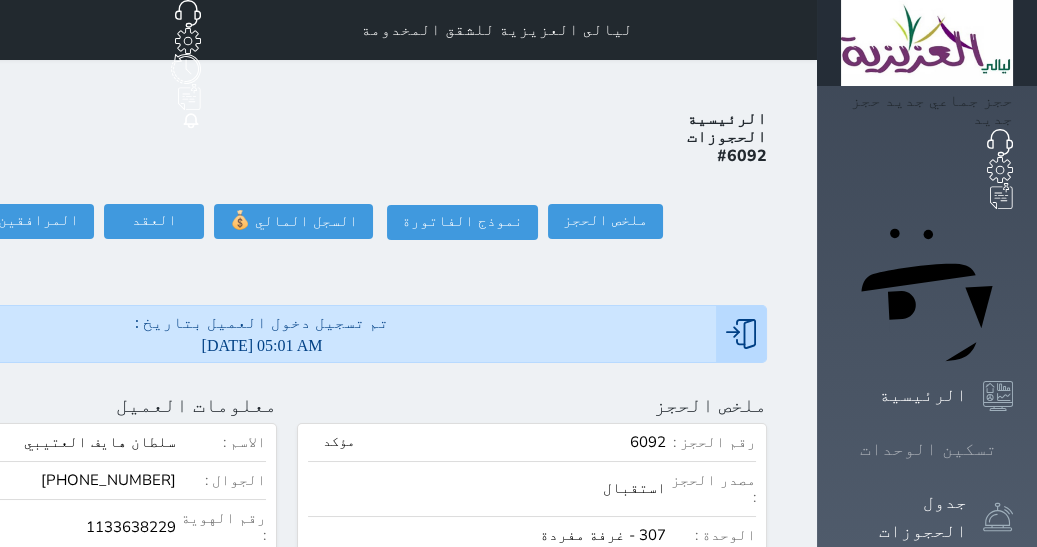 click 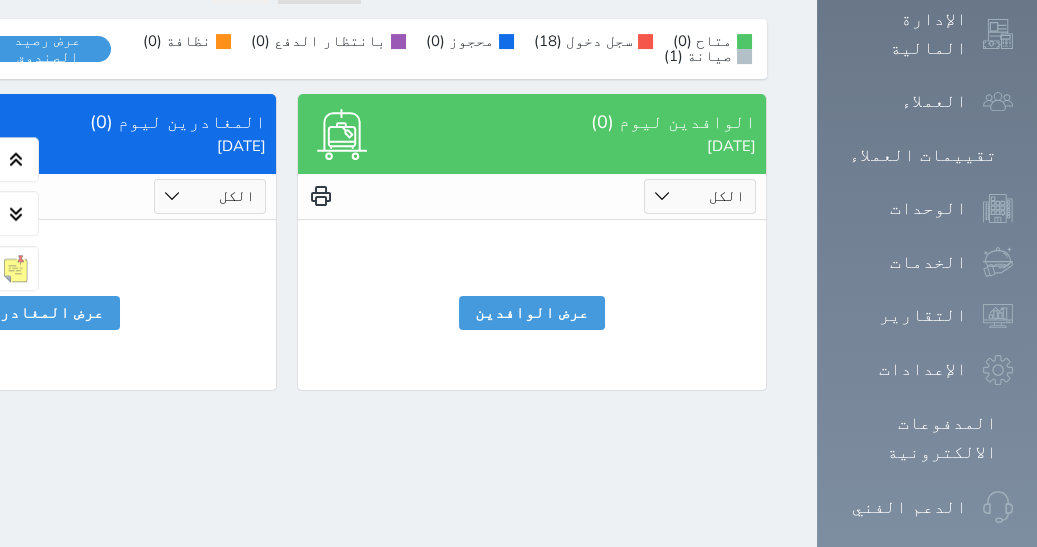 scroll, scrollTop: 1227, scrollLeft: 0, axis: vertical 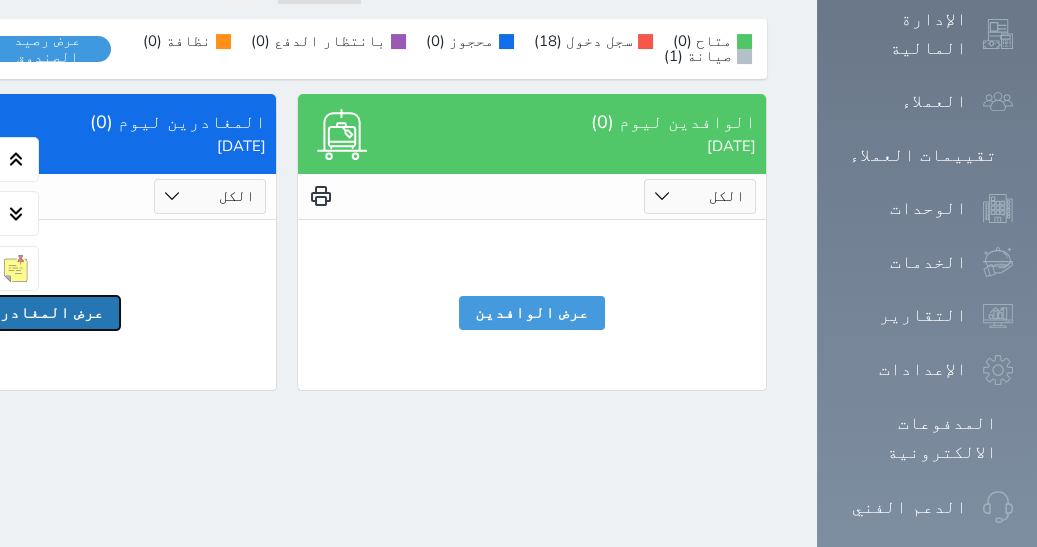 click on "عرض المغادرين" at bounding box center (42, 313) 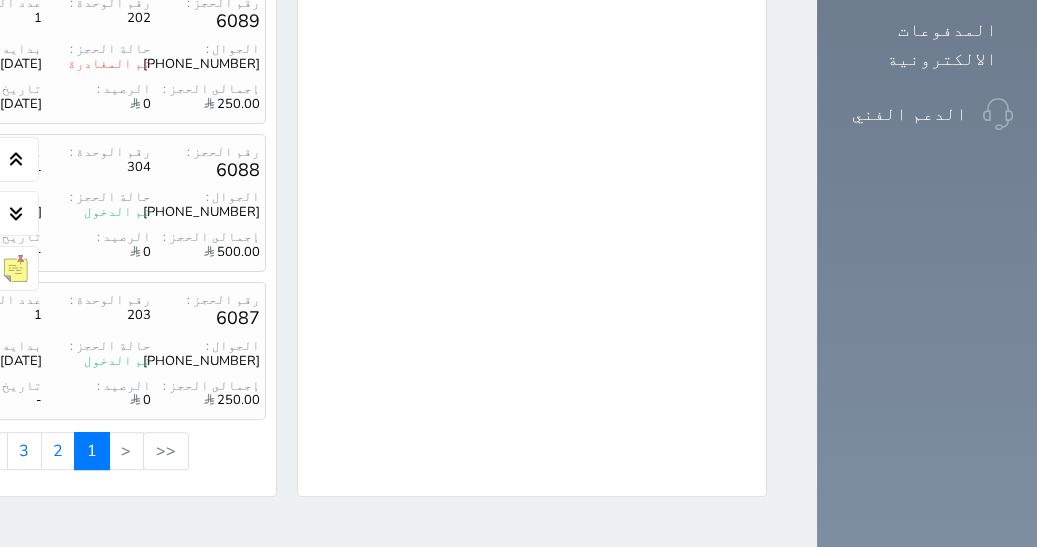 scroll, scrollTop: 1769, scrollLeft: 0, axis: vertical 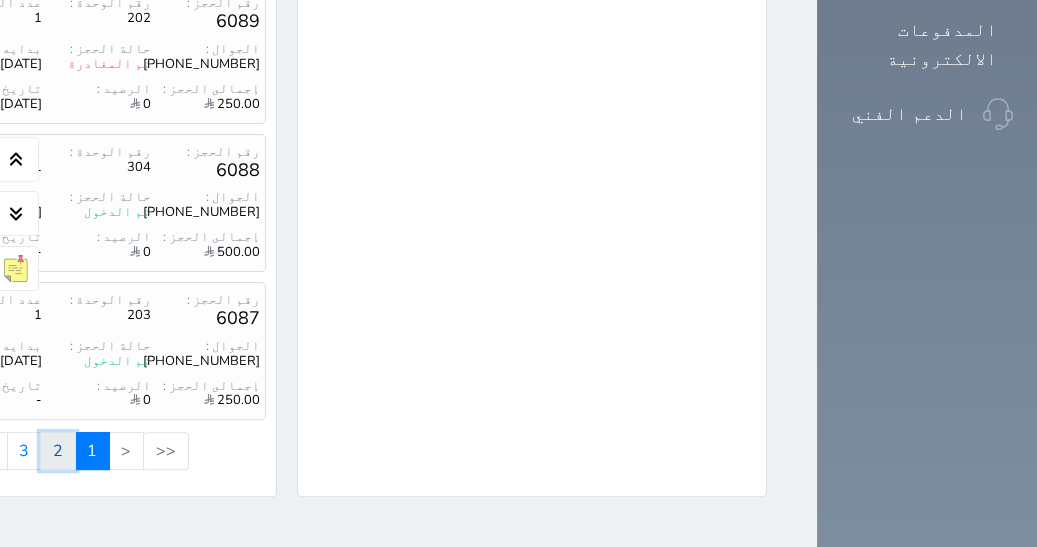 click on "2" at bounding box center [58, 451] 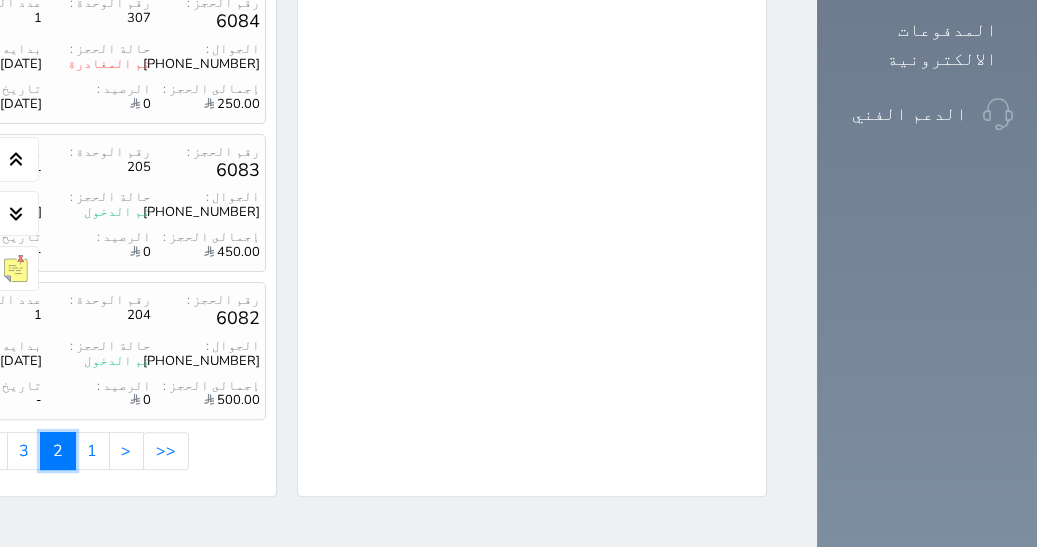 scroll, scrollTop: 1589, scrollLeft: 0, axis: vertical 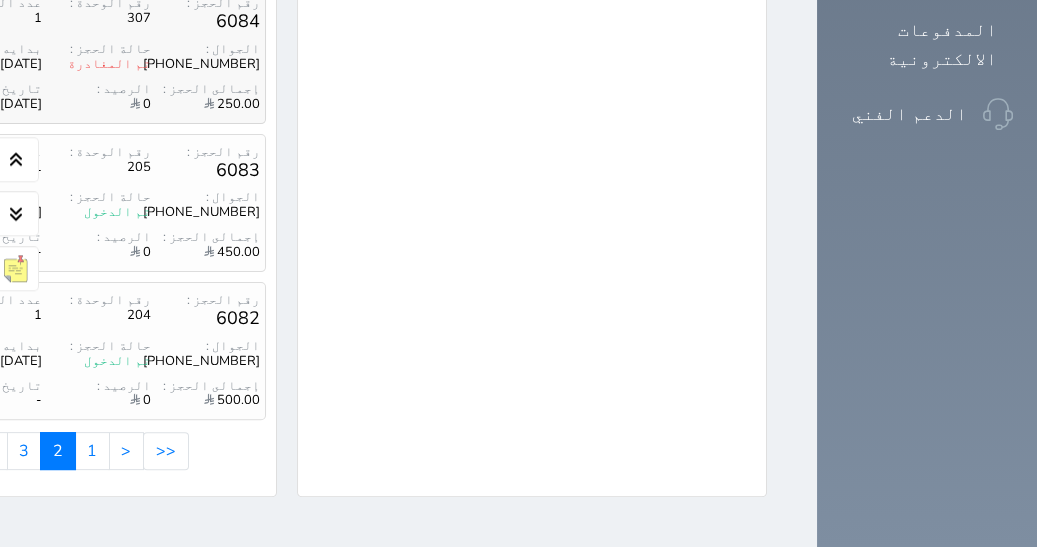 click on "حالة الحجز :" at bounding box center [96, 49] 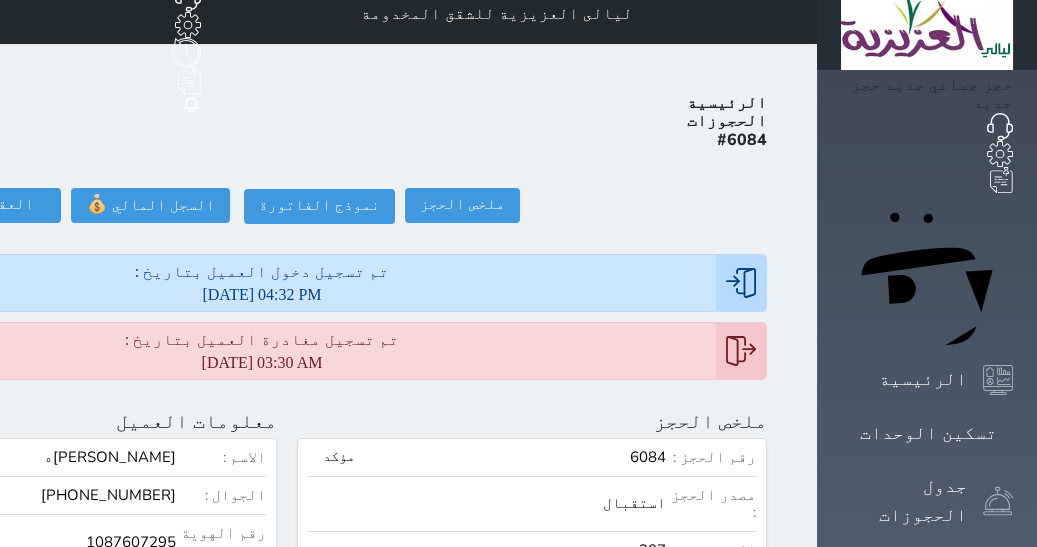 scroll, scrollTop: 0, scrollLeft: 0, axis: both 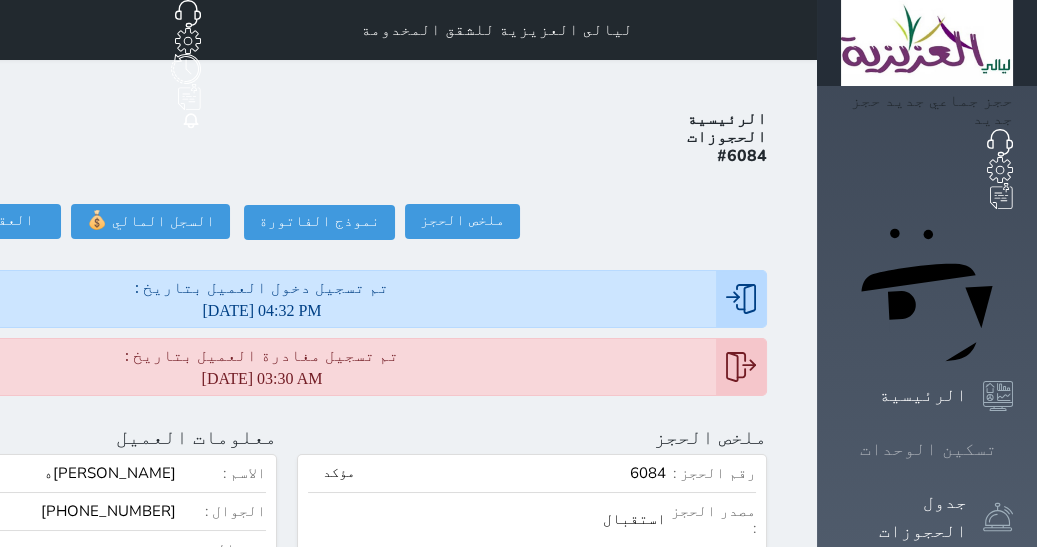click on "تسكين الوحدات" at bounding box center [928, 449] 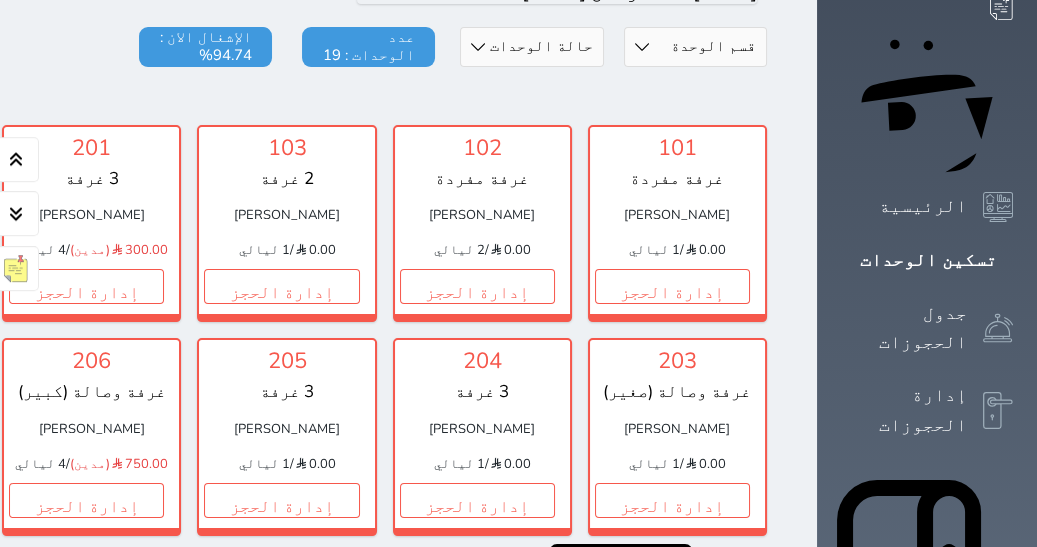 scroll, scrollTop: 214, scrollLeft: 0, axis: vertical 